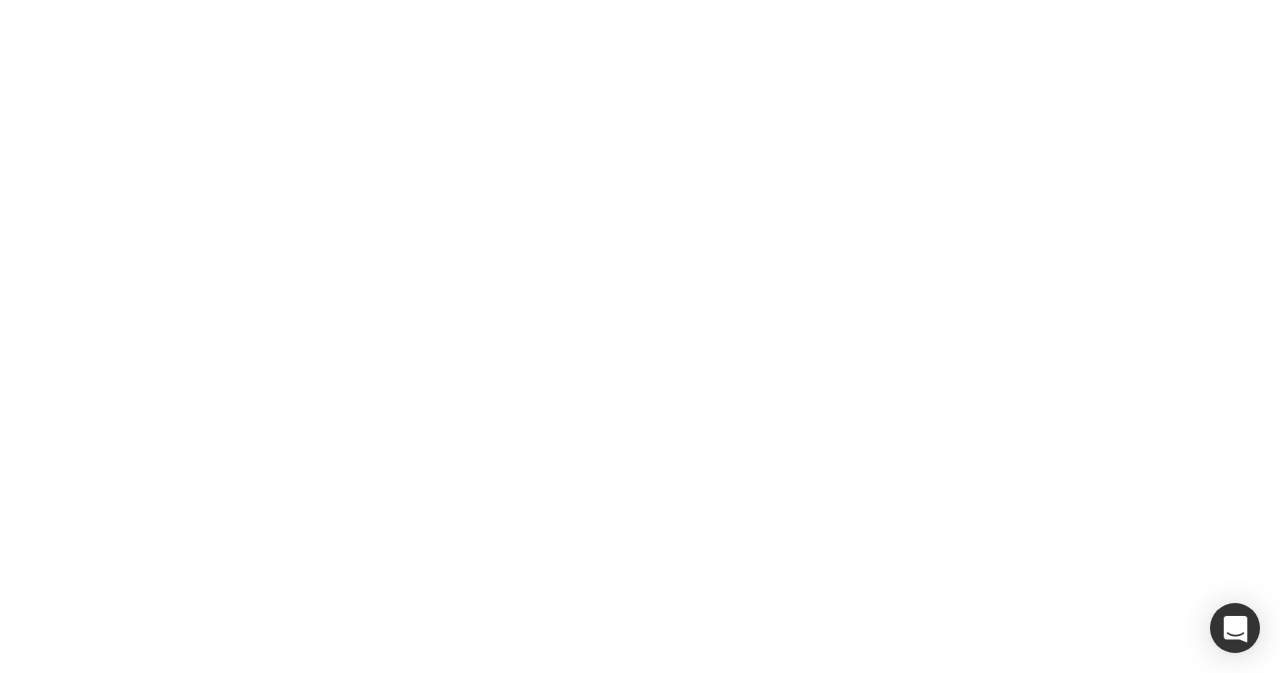 scroll, scrollTop: 0, scrollLeft: 0, axis: both 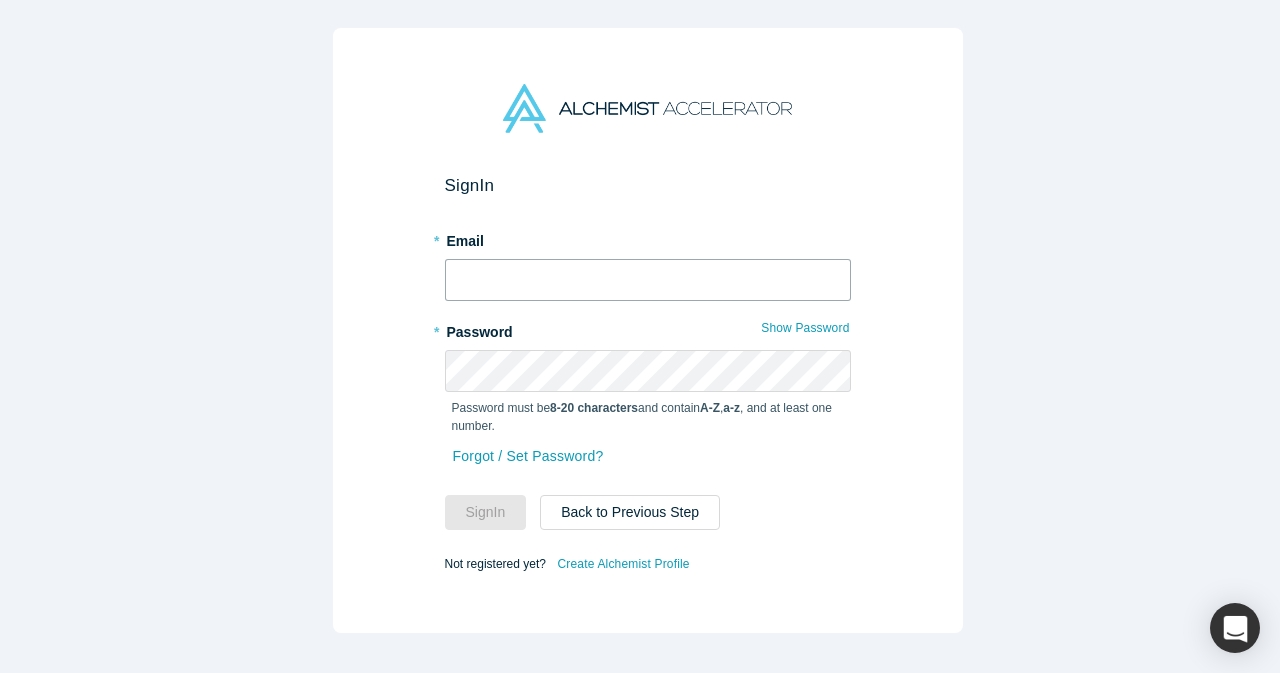 type on "[EMAIL_ADDRESS][DOMAIN_NAME]" 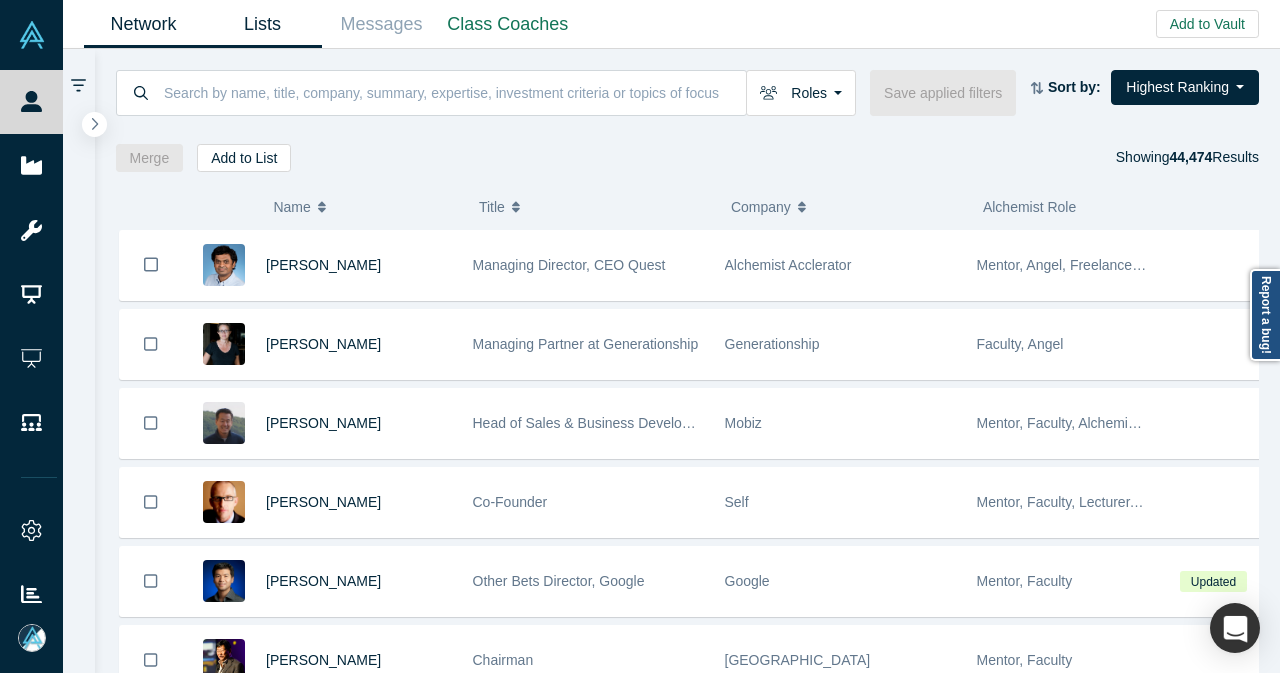 click on "Lists" at bounding box center (262, 24) 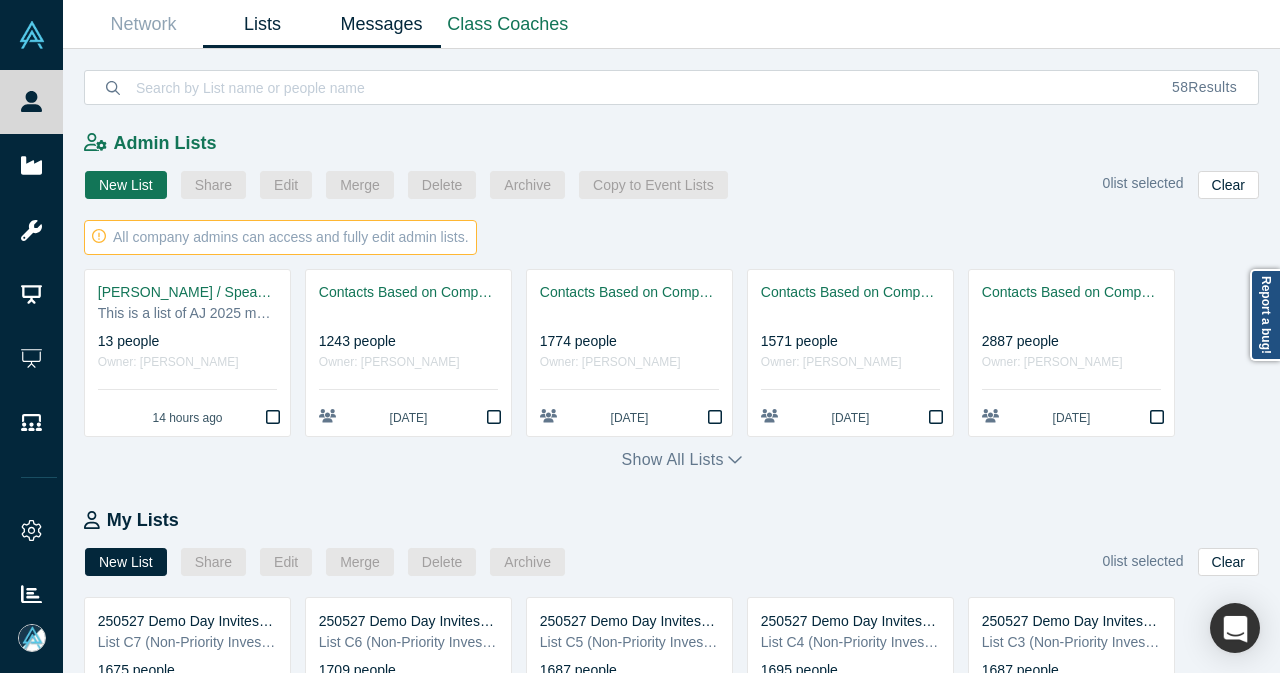 click on "Messages" at bounding box center (381, 24) 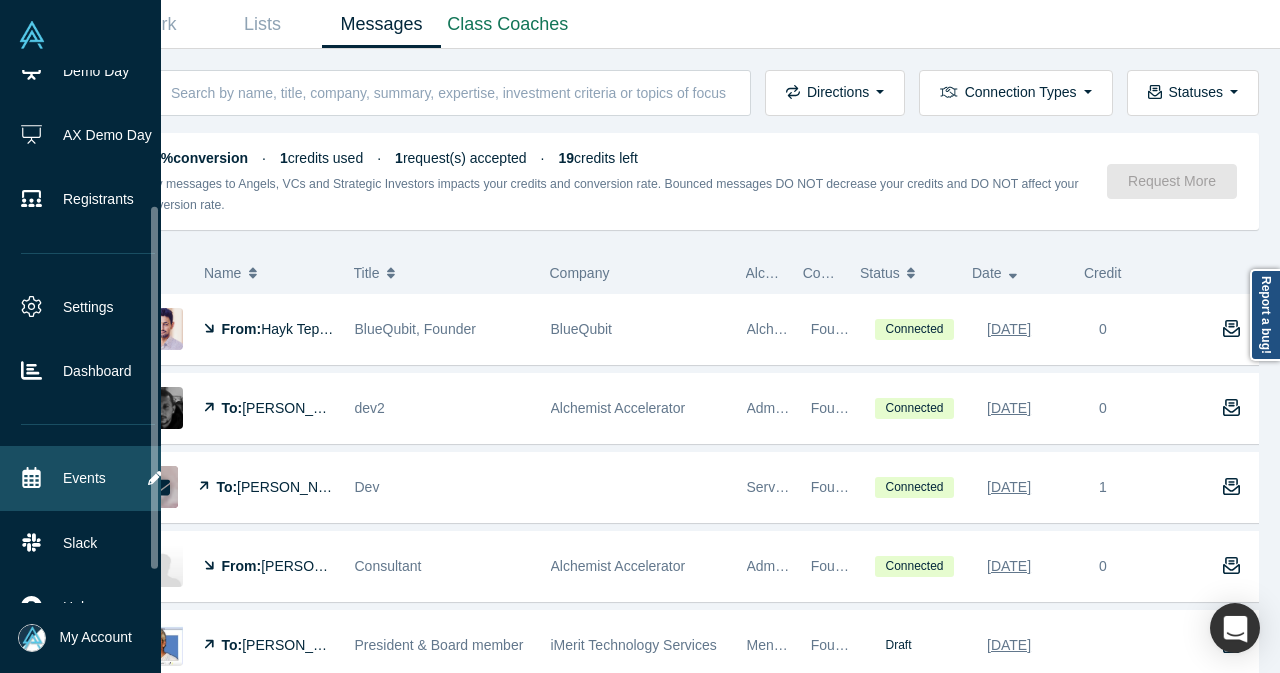 scroll, scrollTop: 248, scrollLeft: 0, axis: vertical 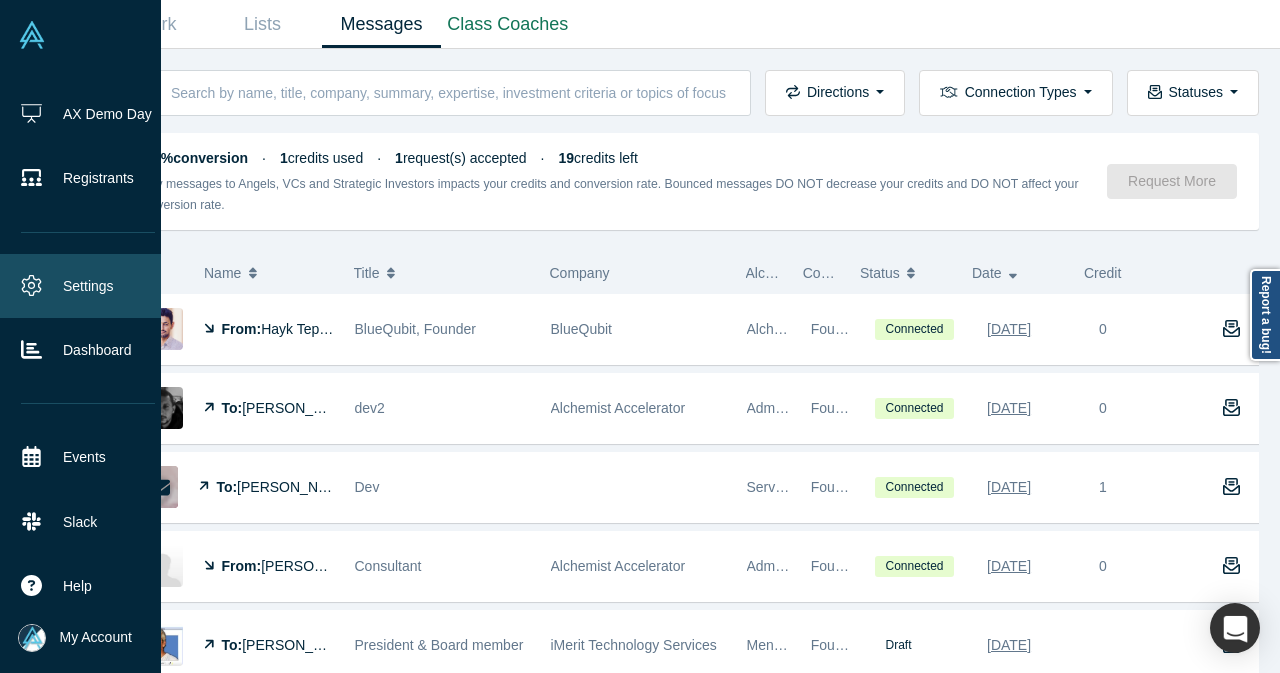 click on "Settings" at bounding box center [88, 286] 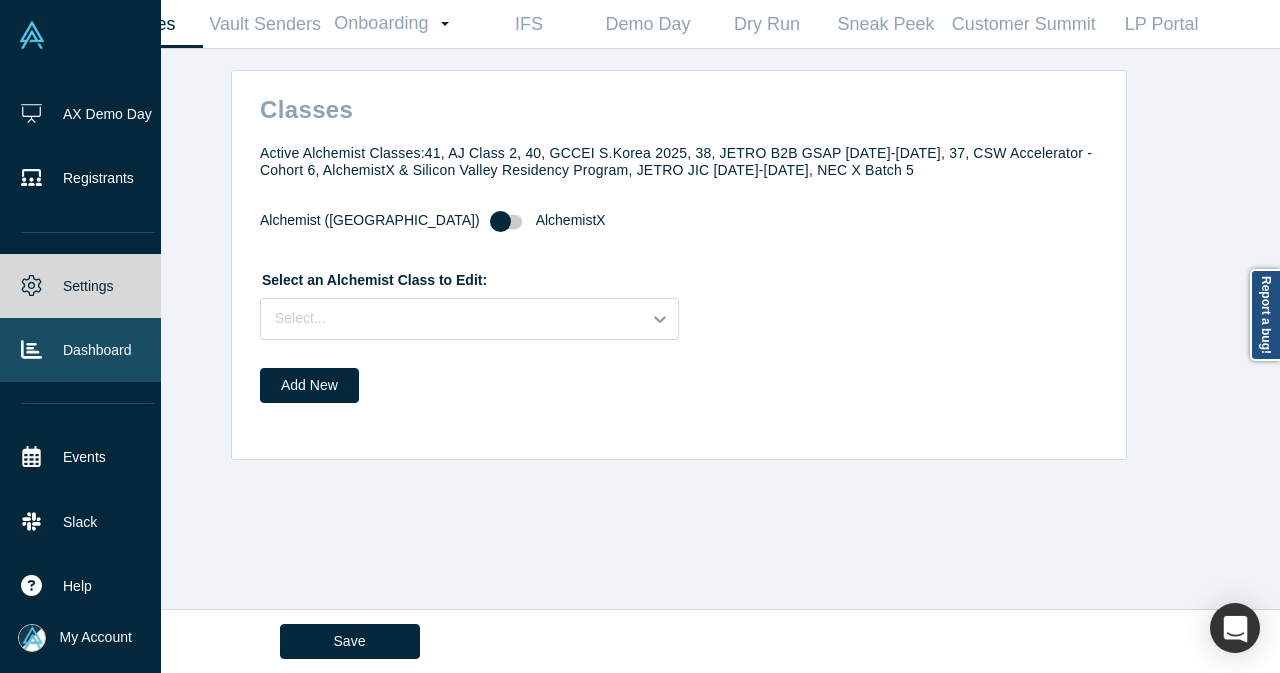 click on "Dashboard" at bounding box center (88, 350) 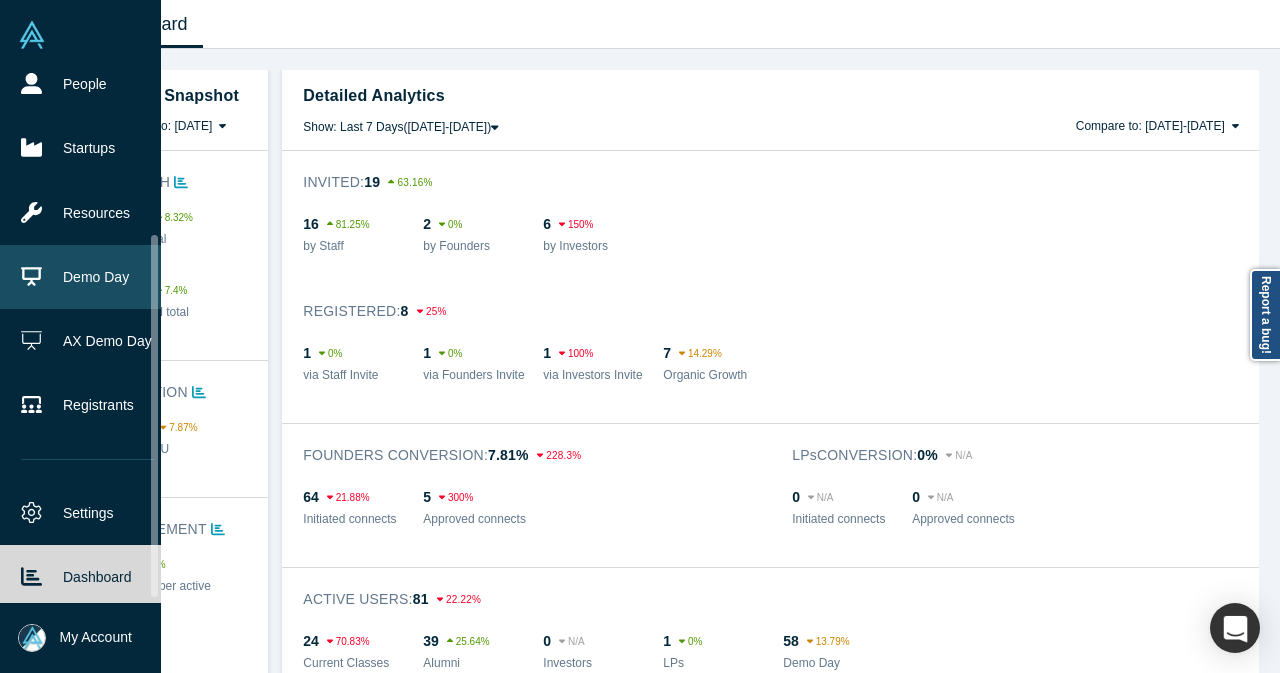 scroll, scrollTop: 0, scrollLeft: 0, axis: both 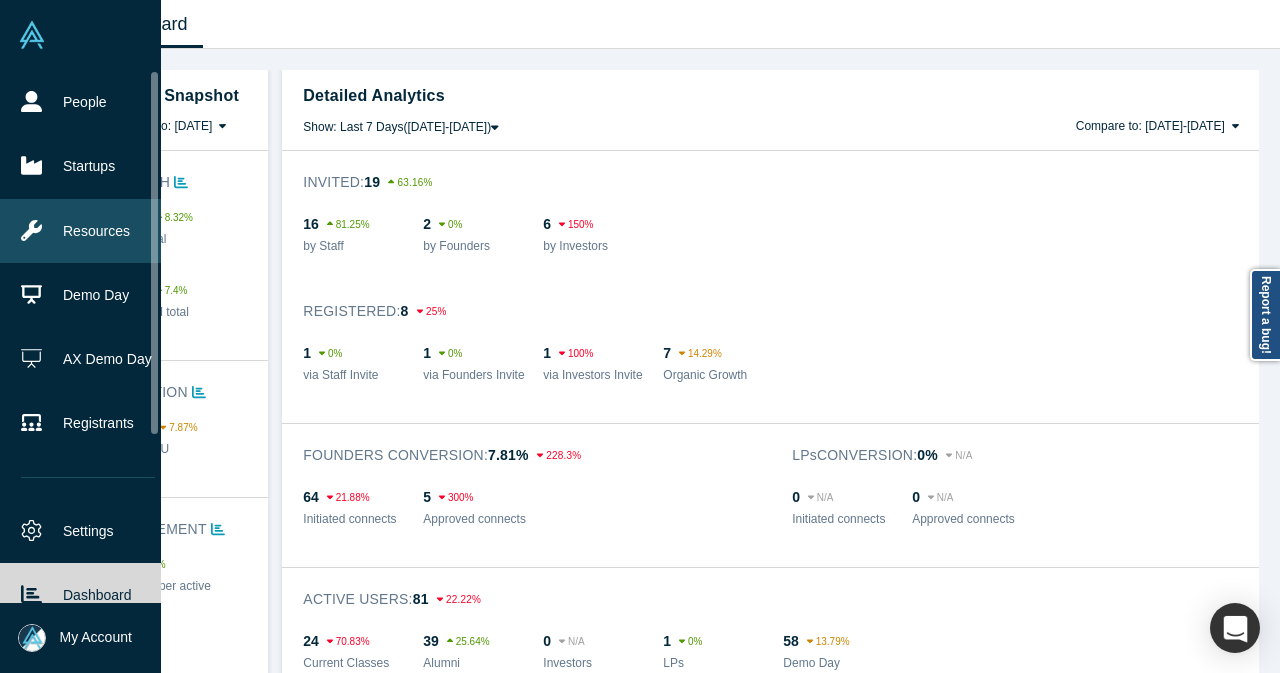 click on "Resources" at bounding box center [88, 231] 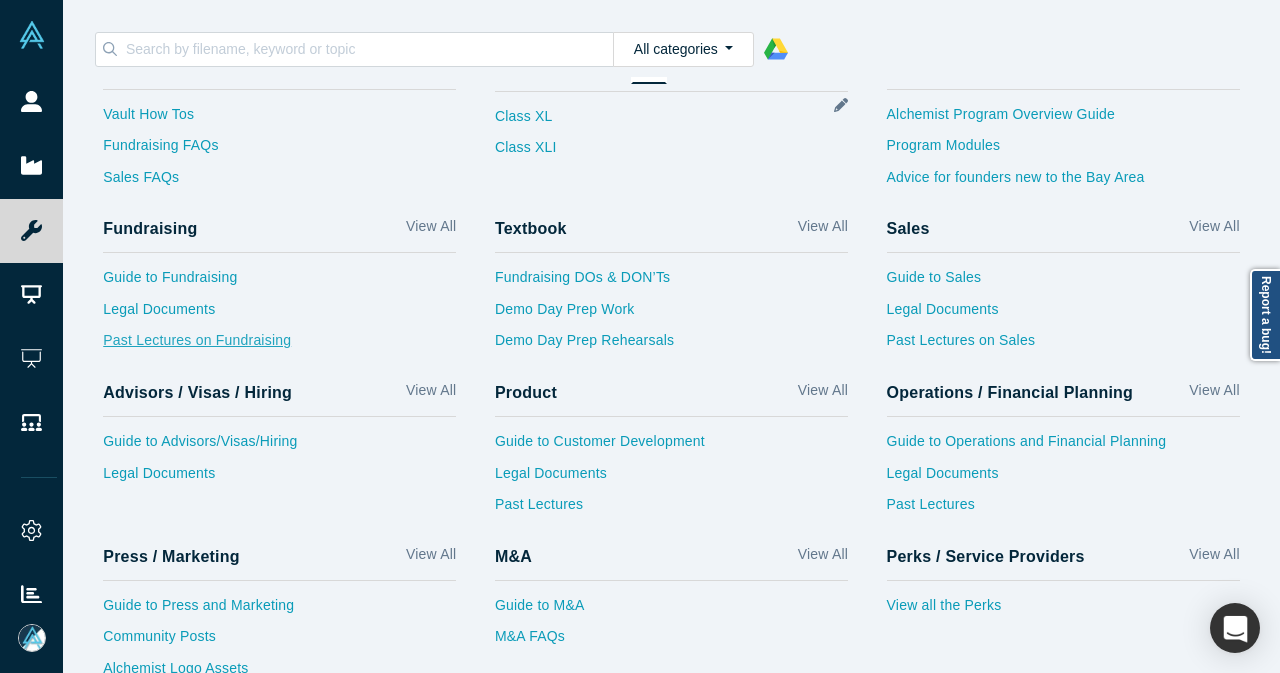 scroll, scrollTop: 101, scrollLeft: 0, axis: vertical 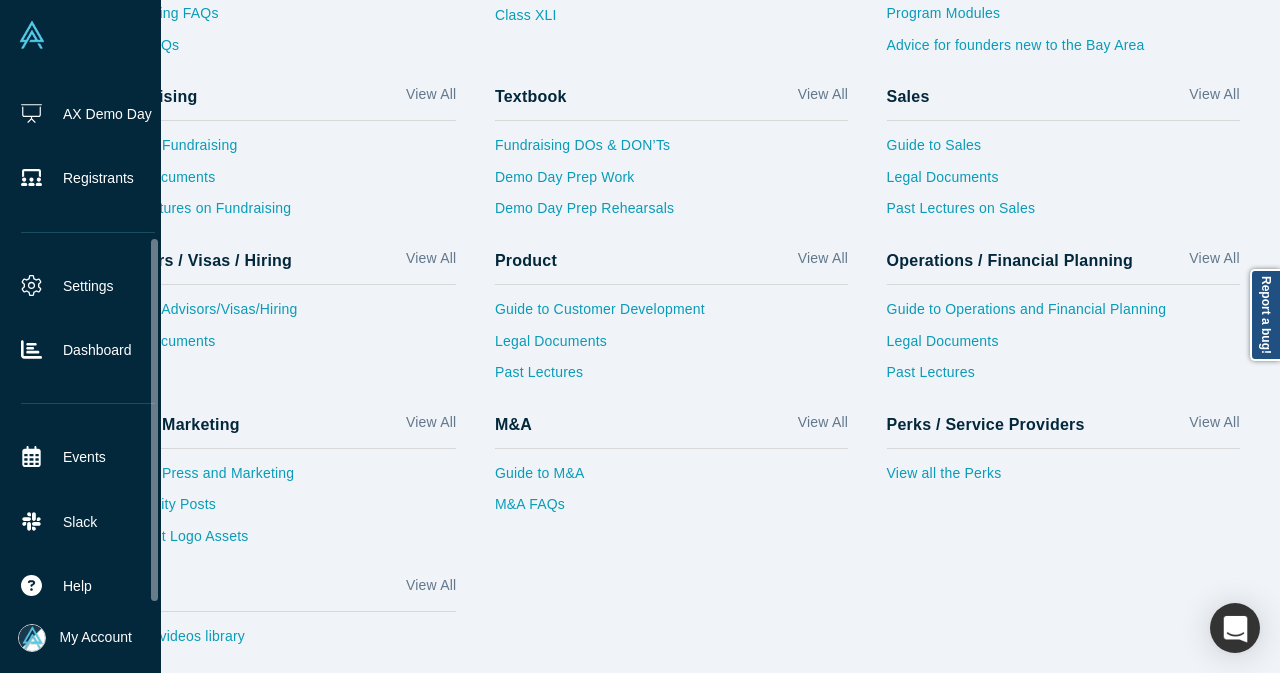 click on "My Account" at bounding box center (96, 637) 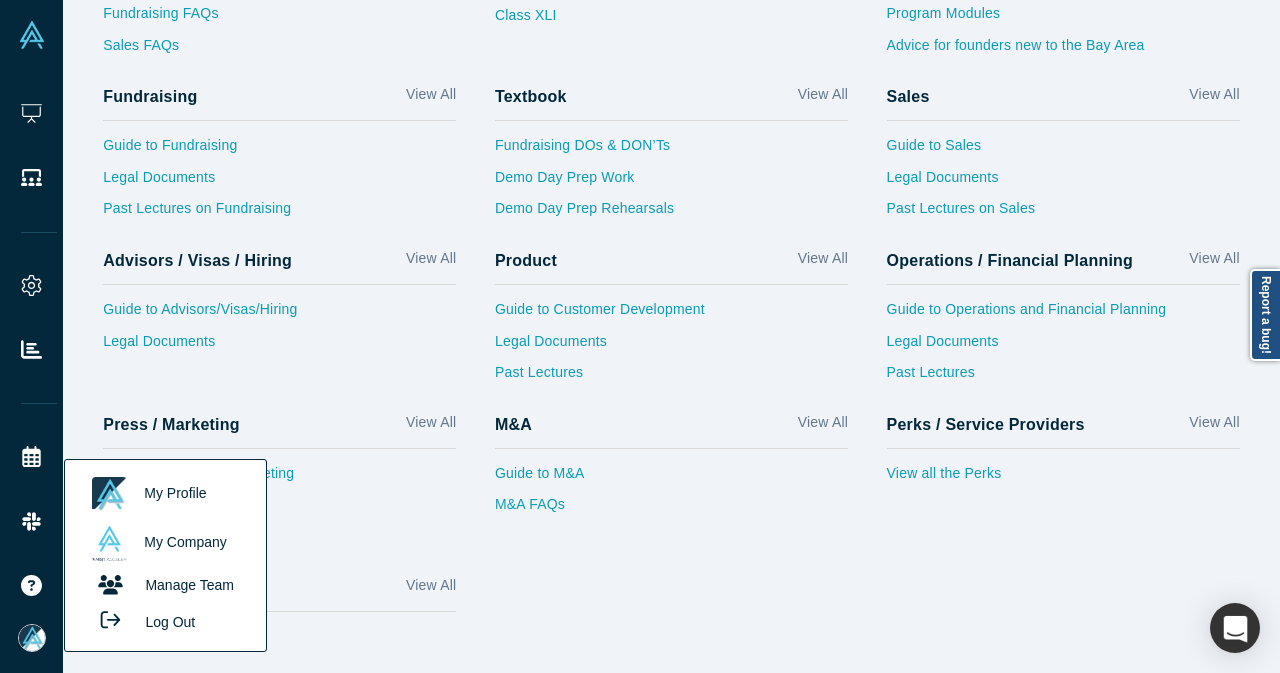 click on "Help Center View All Vault How Tos Fundraising FAQs Sales FAQs Class Folders AA AX AJ View All Class XL Class XLI Pre Work / Lecture Decks View All Alchemist Program Overview Guide Program Modules Advice for founders new to the Bay Area Fundraising View All Guide to Fundraising Legal Documents Past Lectures on Fundraising Textbook View All Fundraising DOs & DON’Ts Demo Day Prep Work Demo Day Prep Rehearsals Sales View All Guide to Sales Legal Documents Past Lectures on Sales Advisors / Visas / Hiring View All Guide to Advisors/Visas/Hiring Legal Documents Product View All Guide to Customer Development Legal Documents Past Lectures Operations / Financial Planning View All Guide to Operations and Financial Planning Legal Documents Past Lectures Press / Marketing View All Guide to Press and Marketing Community Posts Alchemist Logo Assets M&A View All Guide to M&A M&A FAQs Perks / Service Providers View All View all the Perks Videos View All Visit our videos library" at bounding box center (682, 287) 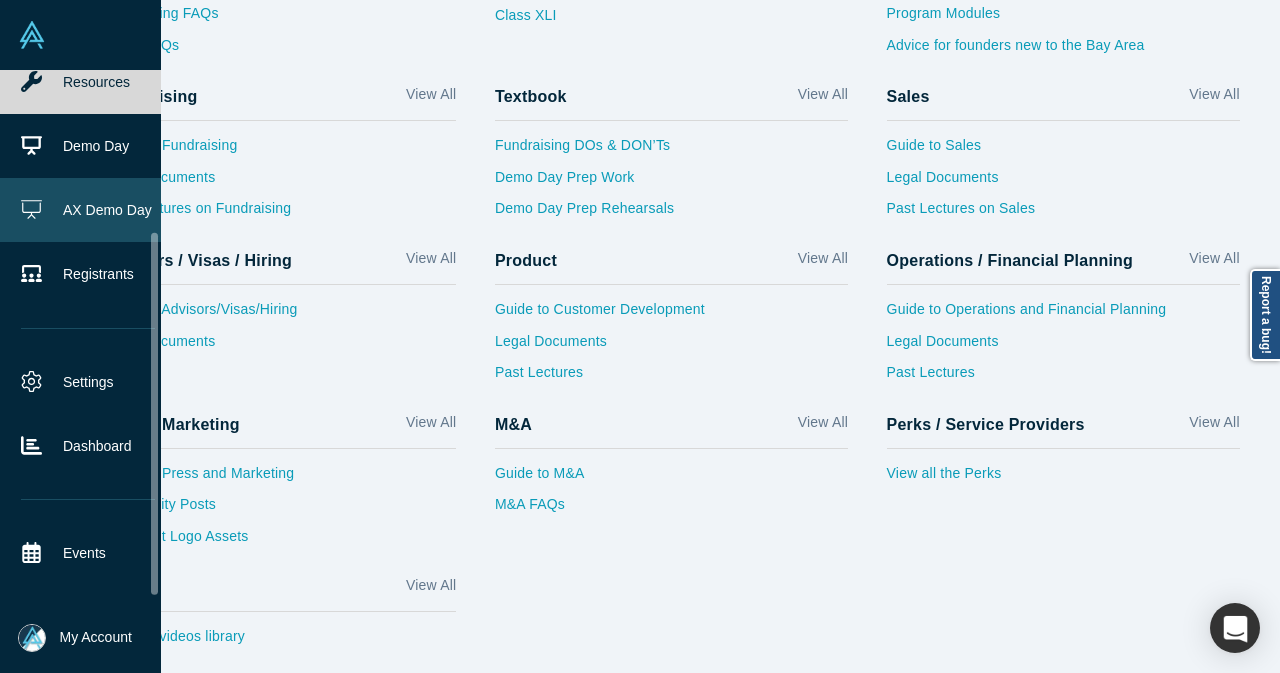 scroll, scrollTop: 0, scrollLeft: 0, axis: both 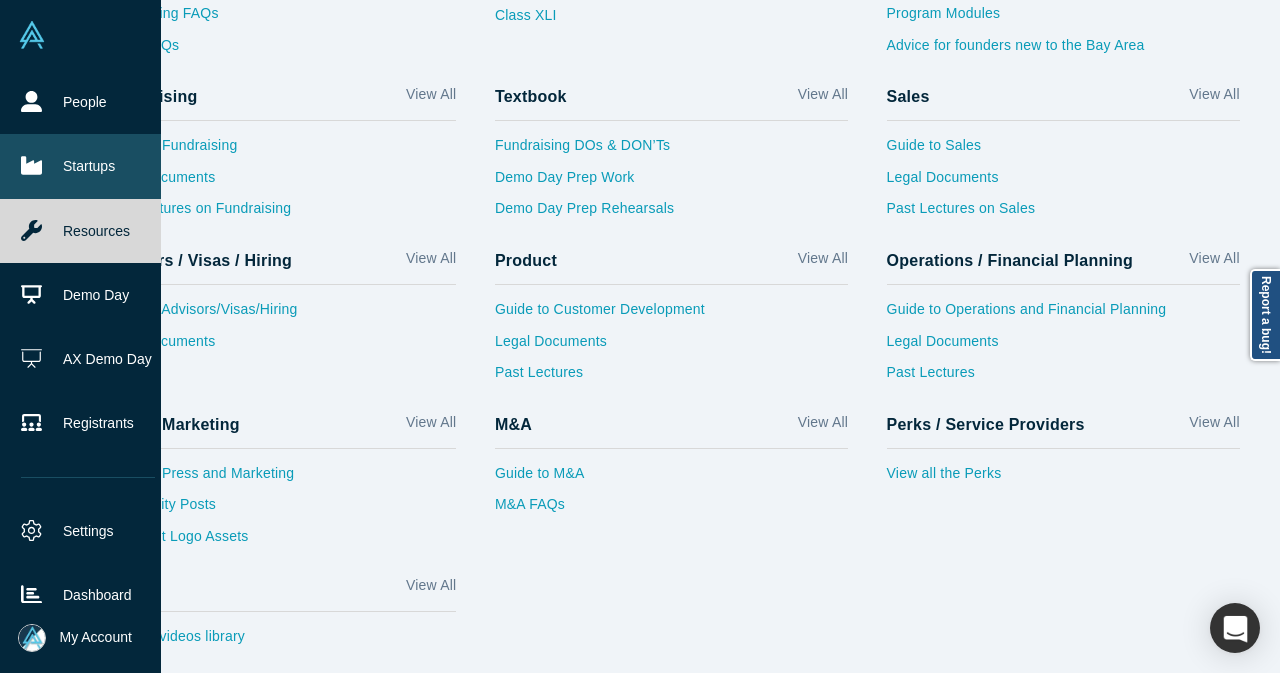 click on "Startups" at bounding box center (88, 166) 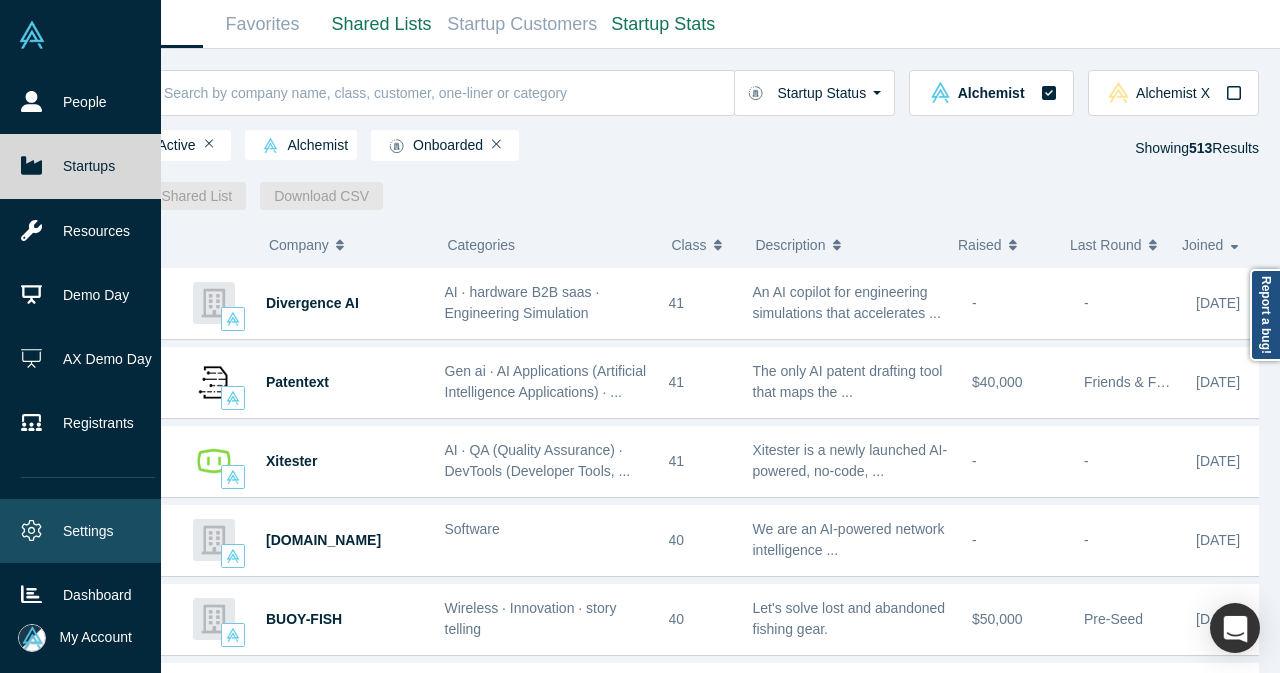 click on "Settings" at bounding box center (88, 531) 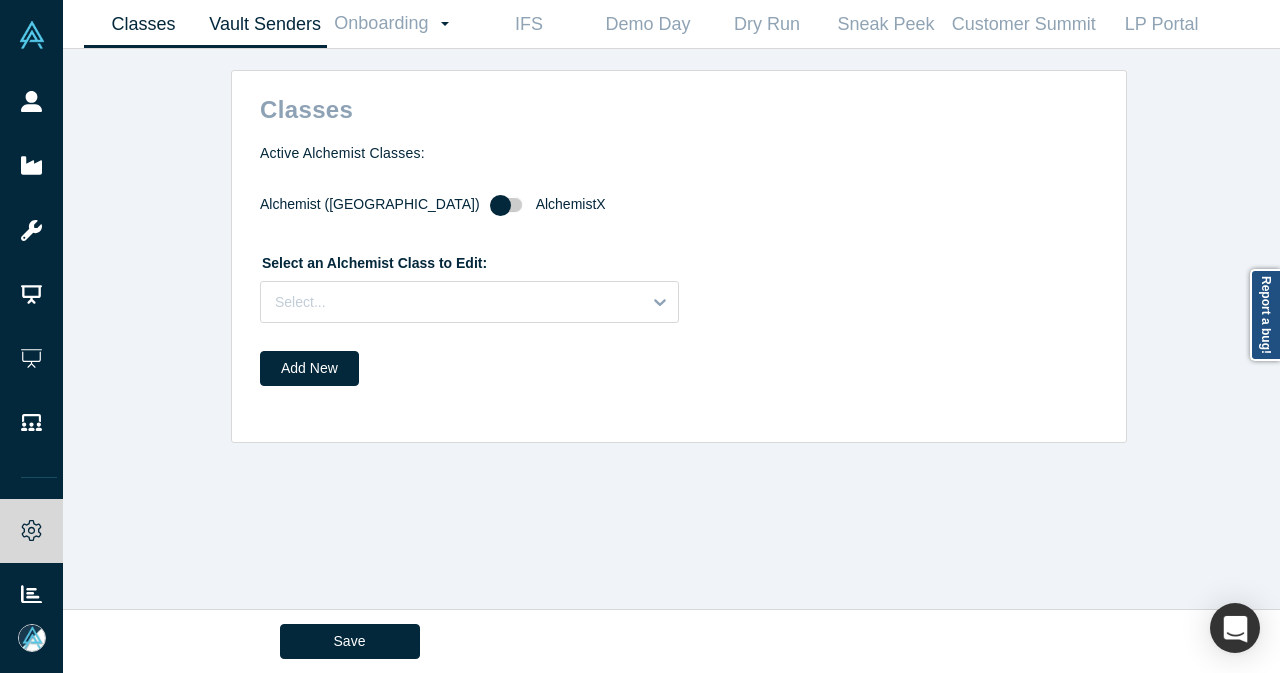 click on "Vault Senders" at bounding box center (265, 24) 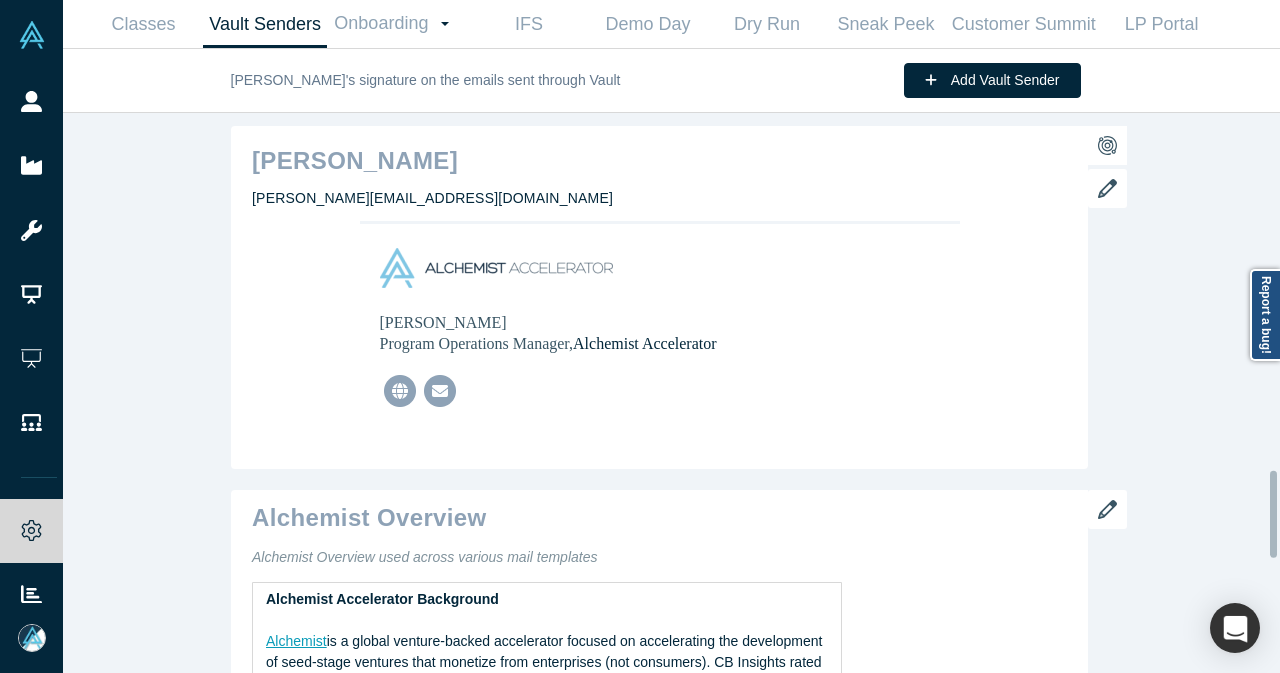 scroll, scrollTop: 2300, scrollLeft: 0, axis: vertical 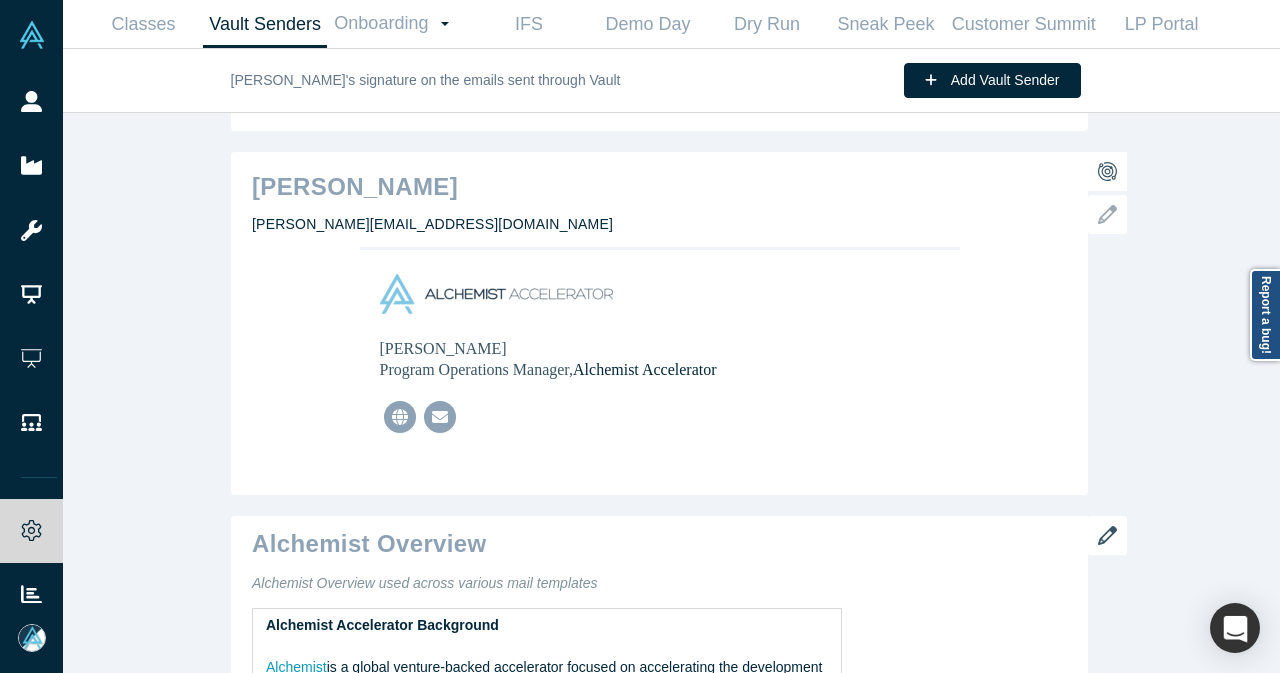 click 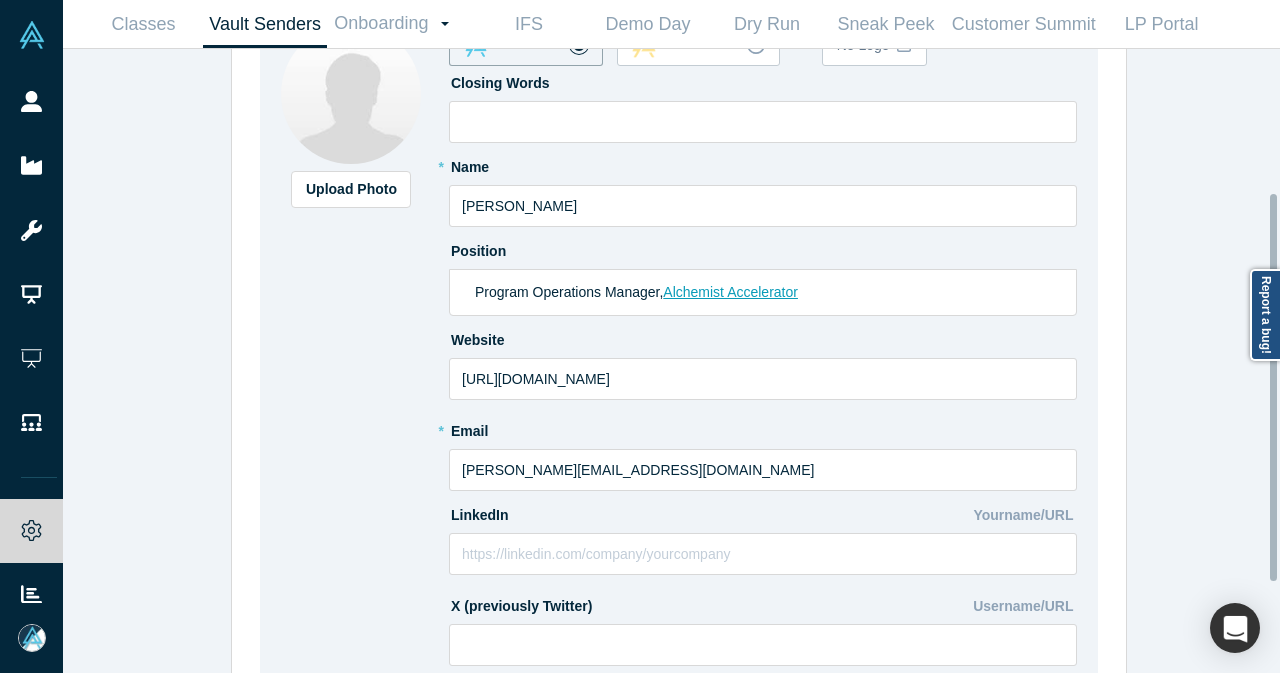 scroll, scrollTop: 0, scrollLeft: 0, axis: both 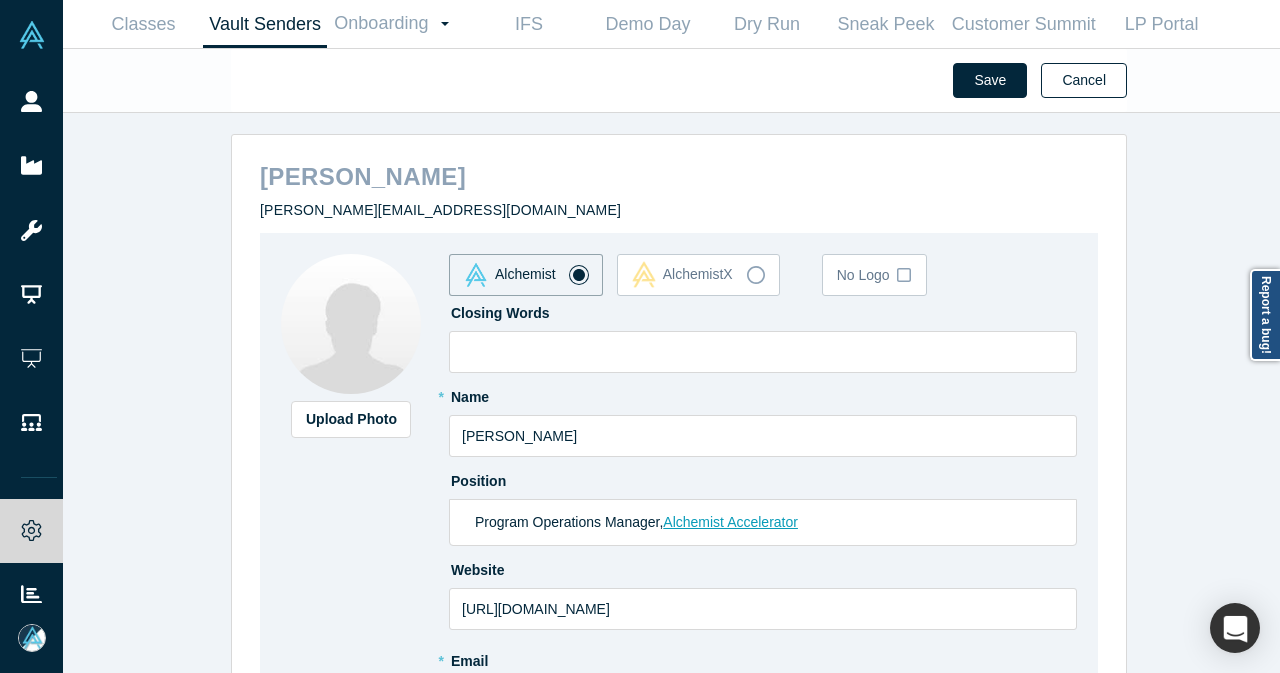 click on "Cancel" at bounding box center (1084, 80) 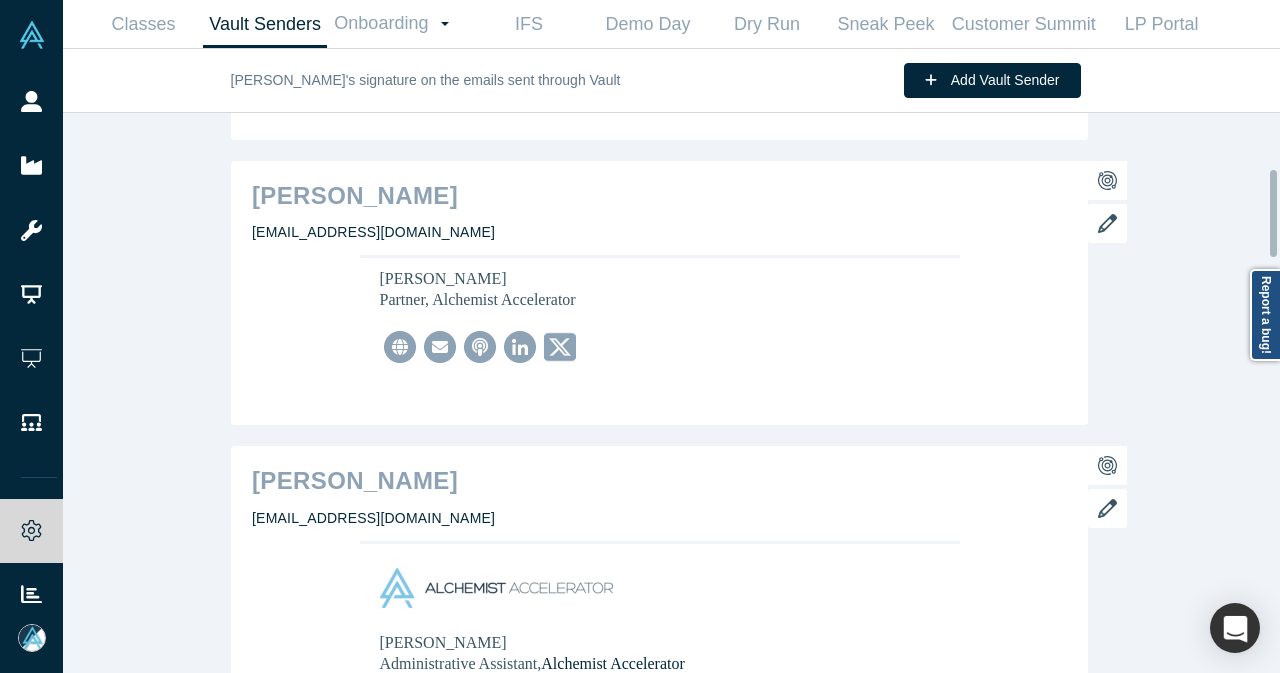 scroll, scrollTop: 0, scrollLeft: 0, axis: both 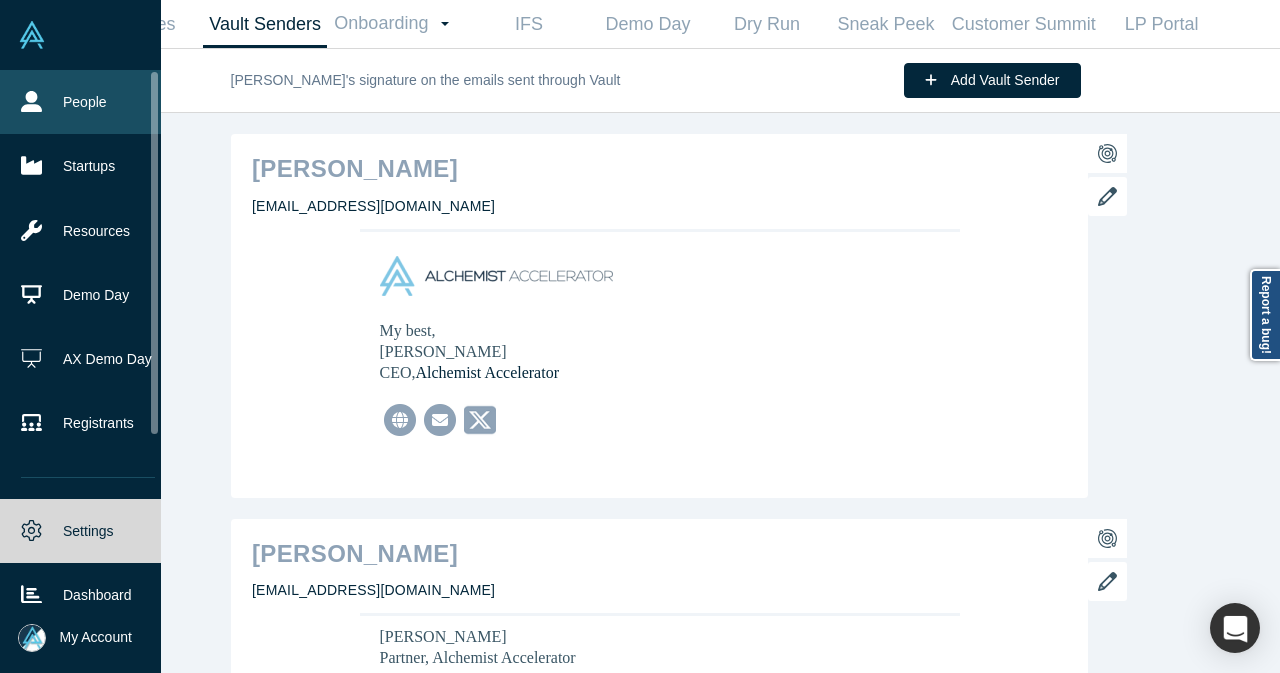 click on "People" at bounding box center [88, 102] 